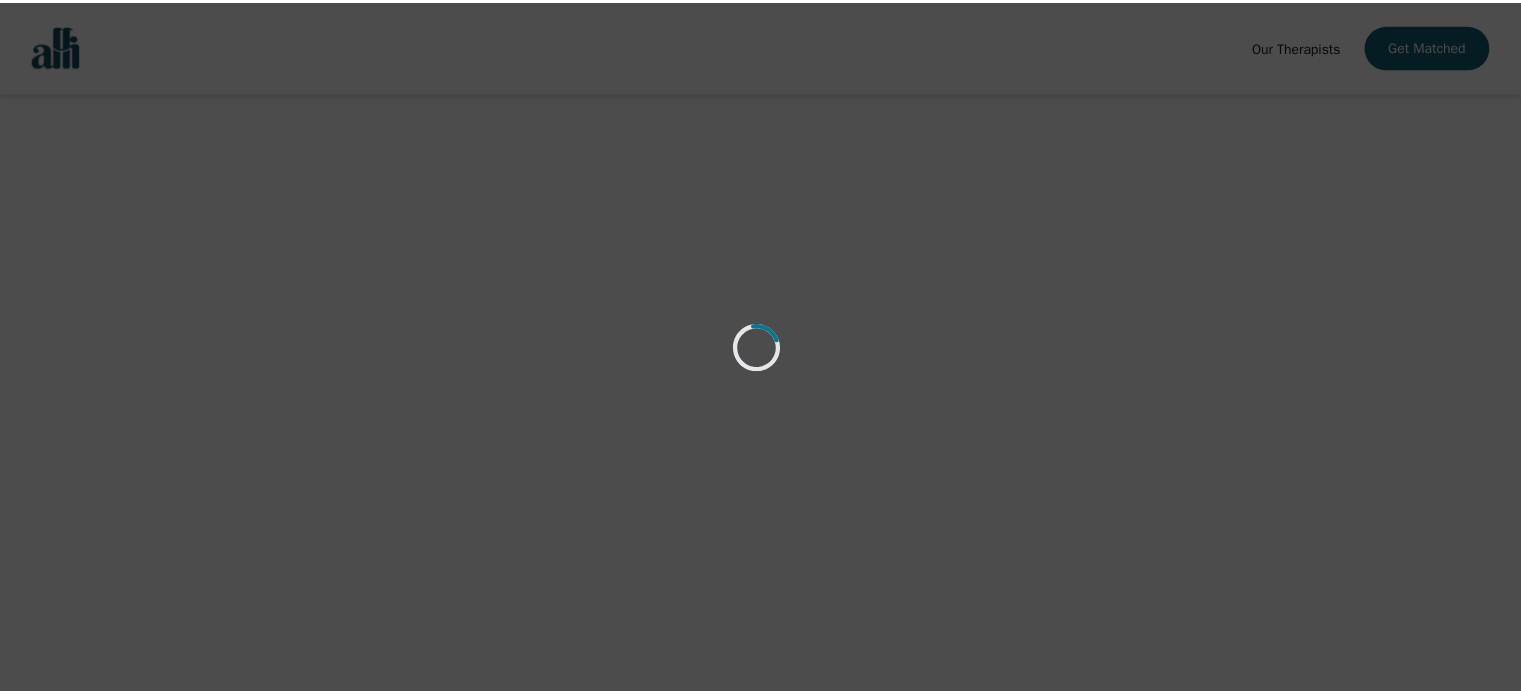scroll, scrollTop: 0, scrollLeft: 0, axis: both 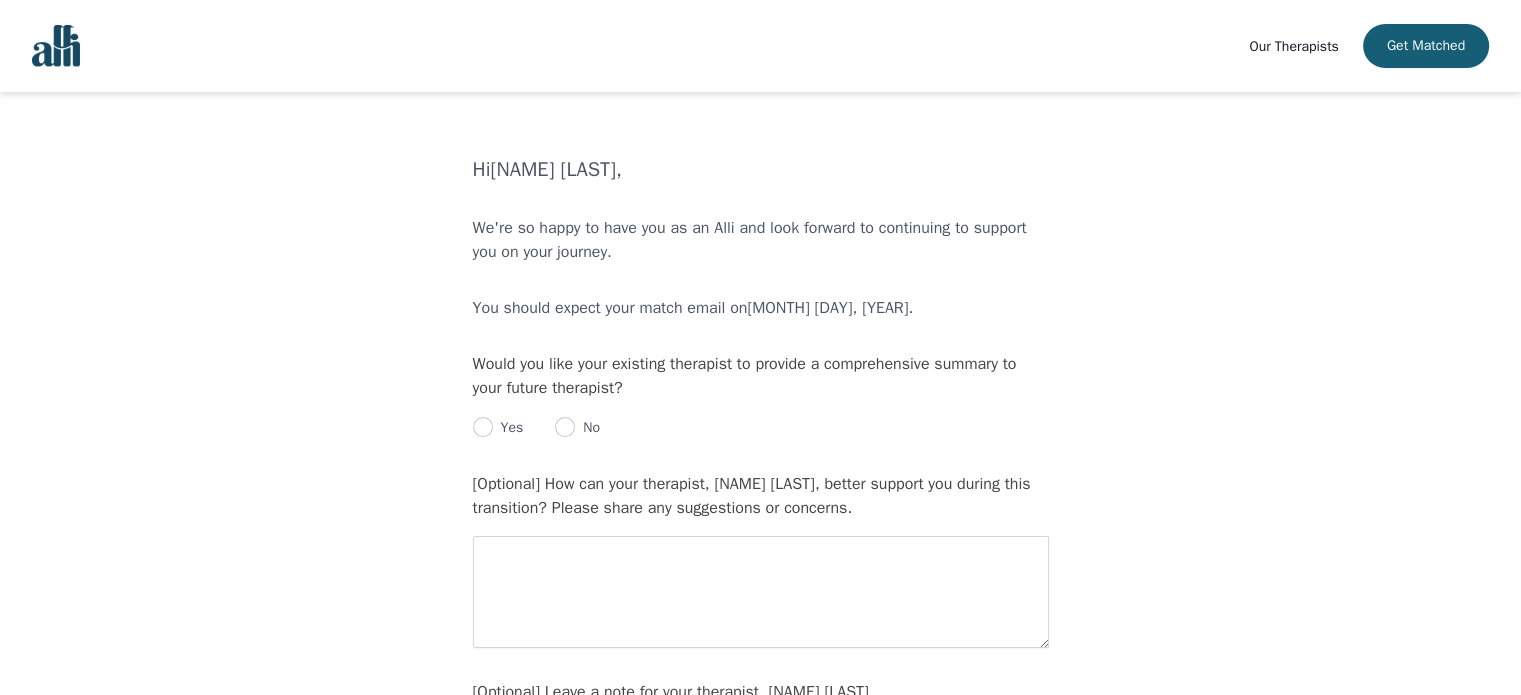 click at bounding box center [56, 46] 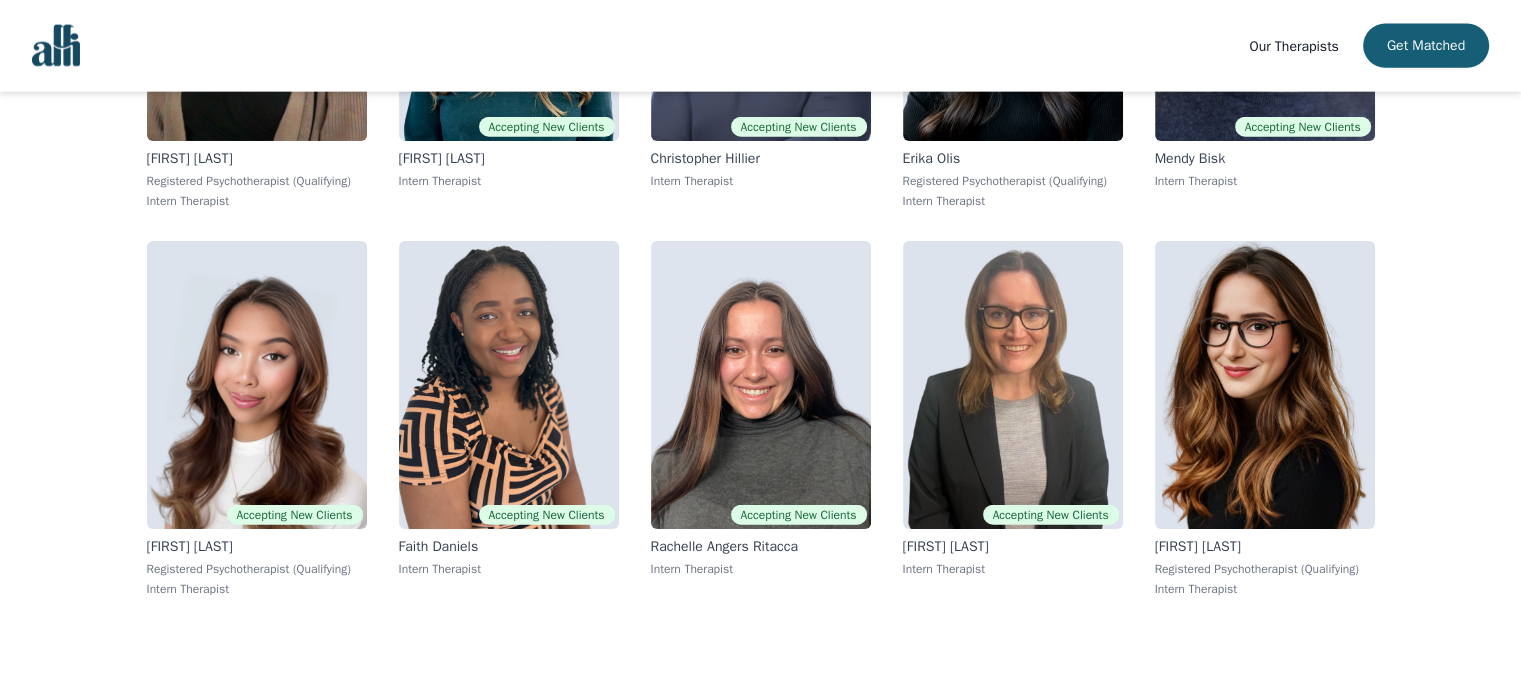 scroll, scrollTop: 12337, scrollLeft: 0, axis: vertical 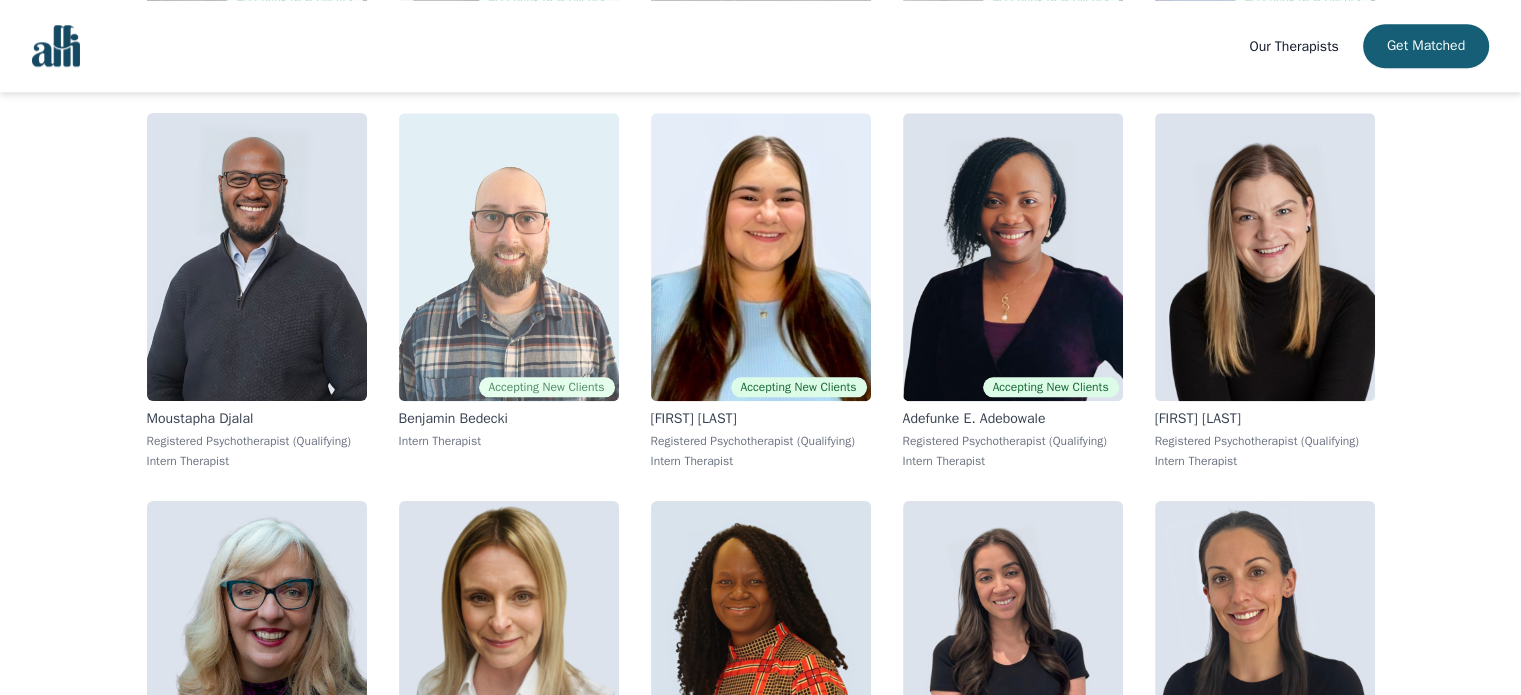 click at bounding box center (509, 257) 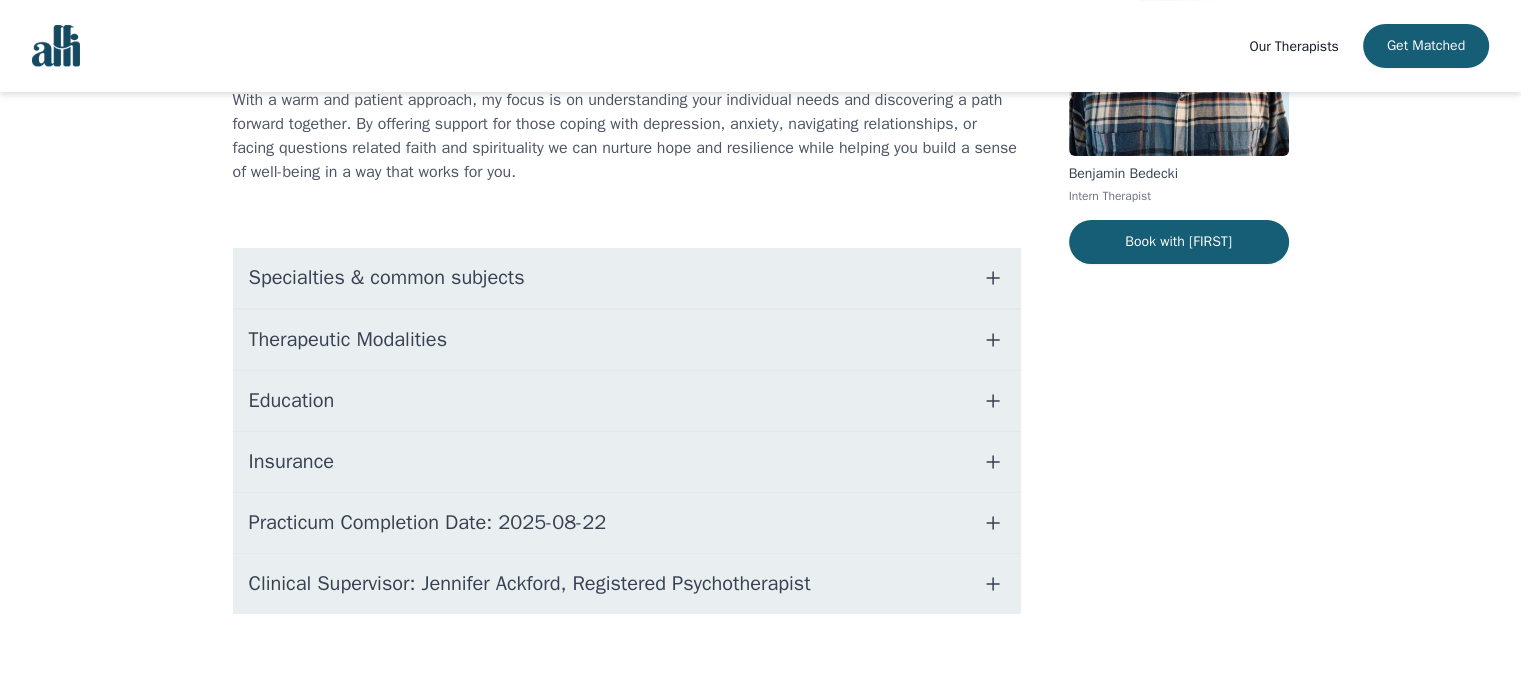 scroll, scrollTop: 285, scrollLeft: 0, axis: vertical 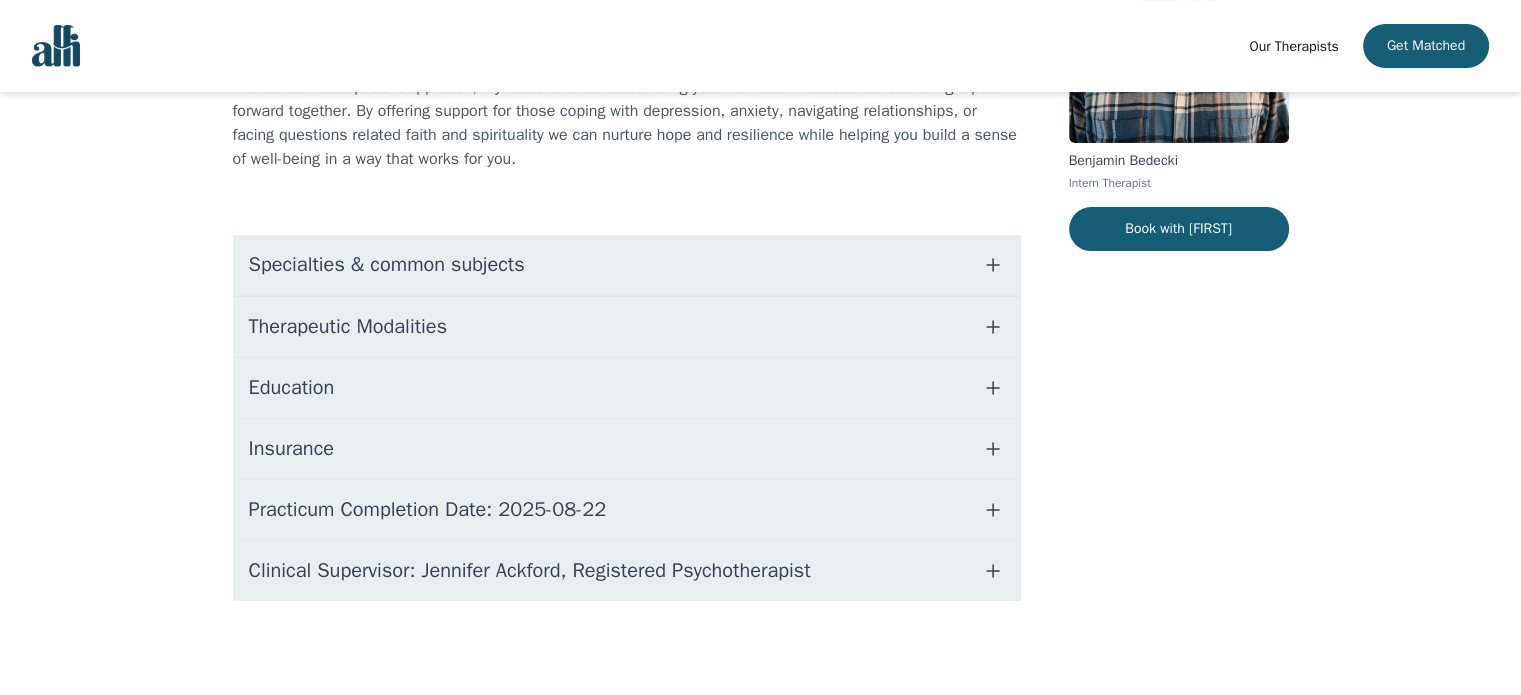 click on "Practicum Completion Date: 2025-08-22" at bounding box center [428, 510] 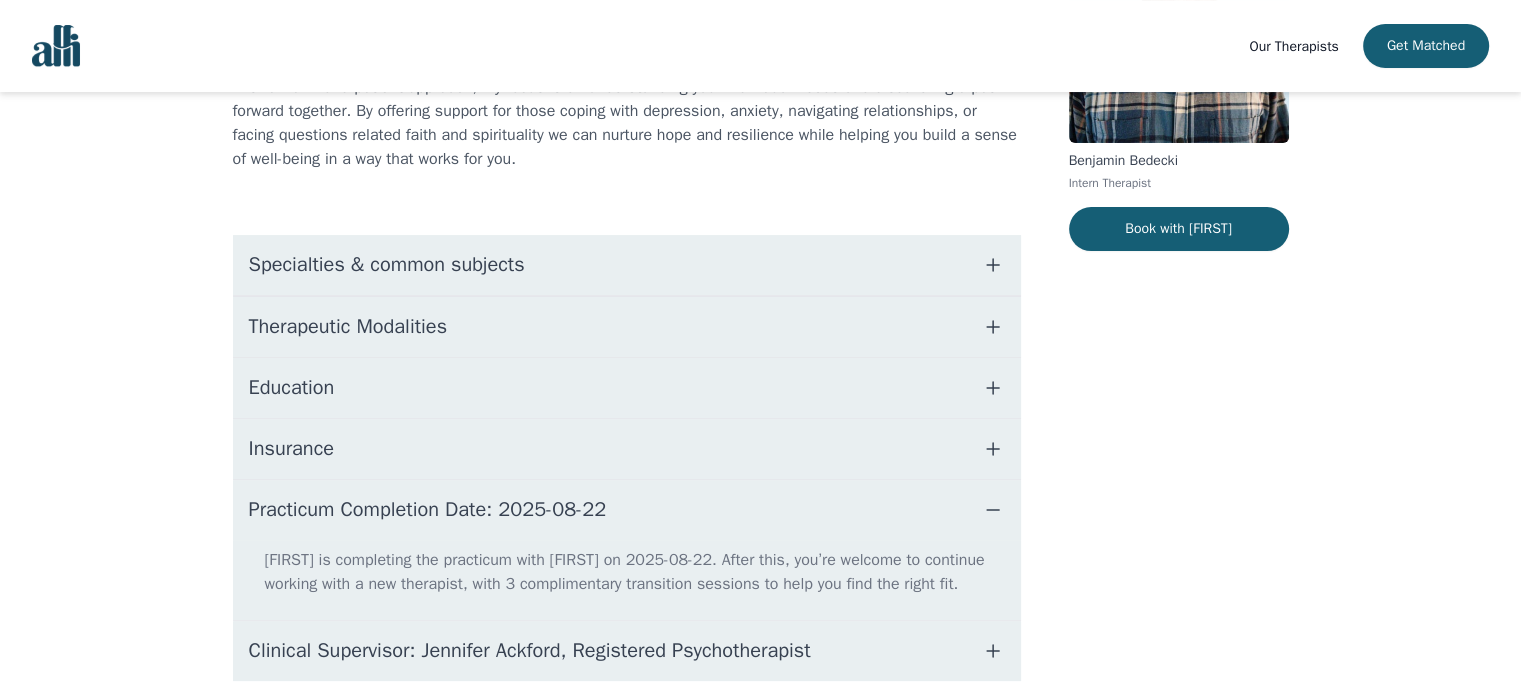 click on "Practicum Completion Date: 2025-08-22" at bounding box center [428, 510] 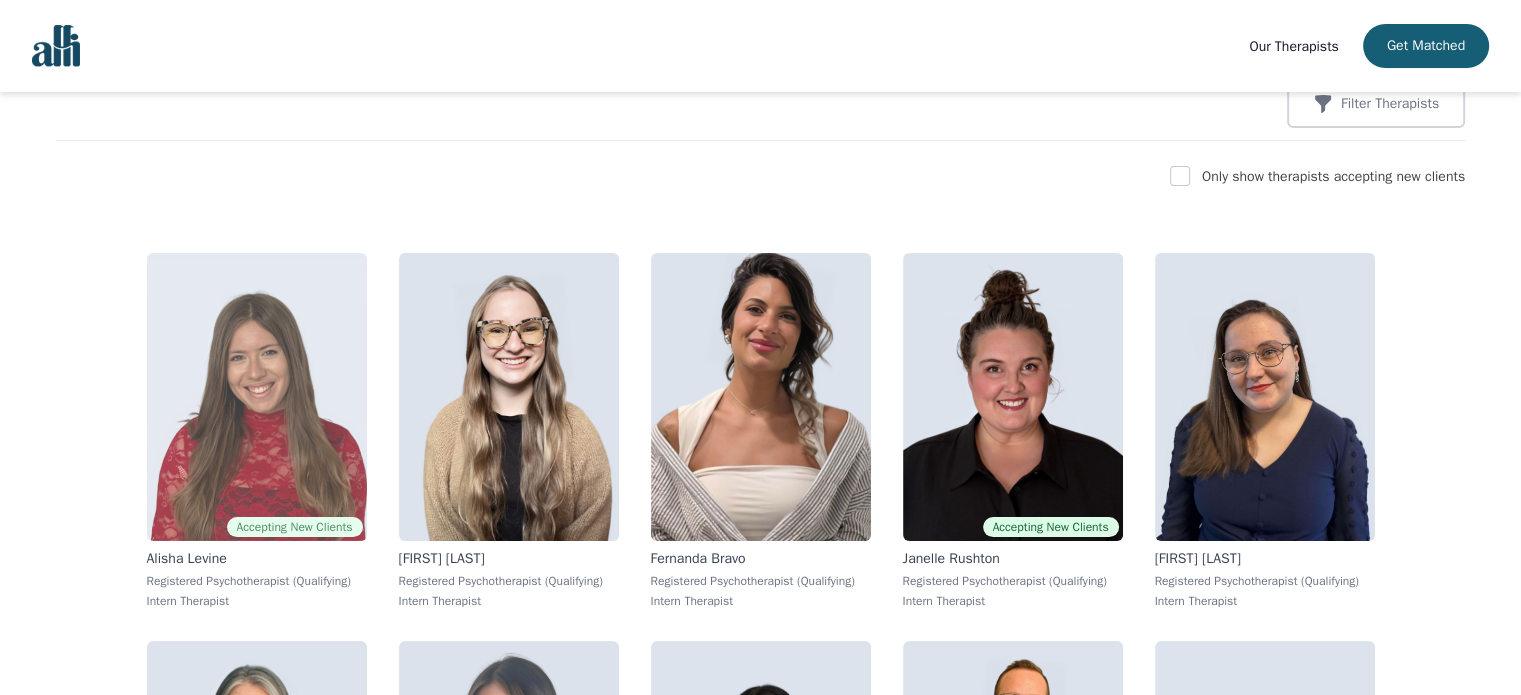 click at bounding box center [257, 397] 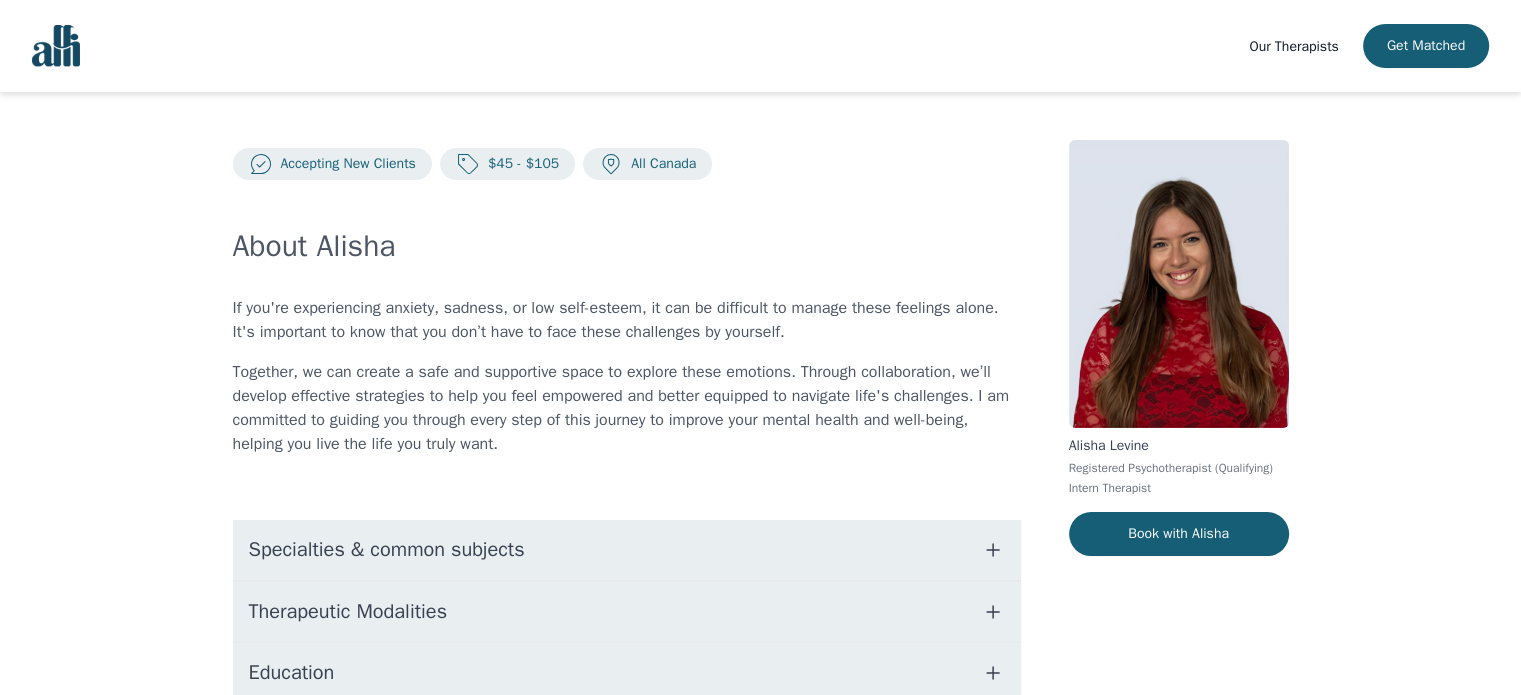 scroll, scrollTop: 285, scrollLeft: 0, axis: vertical 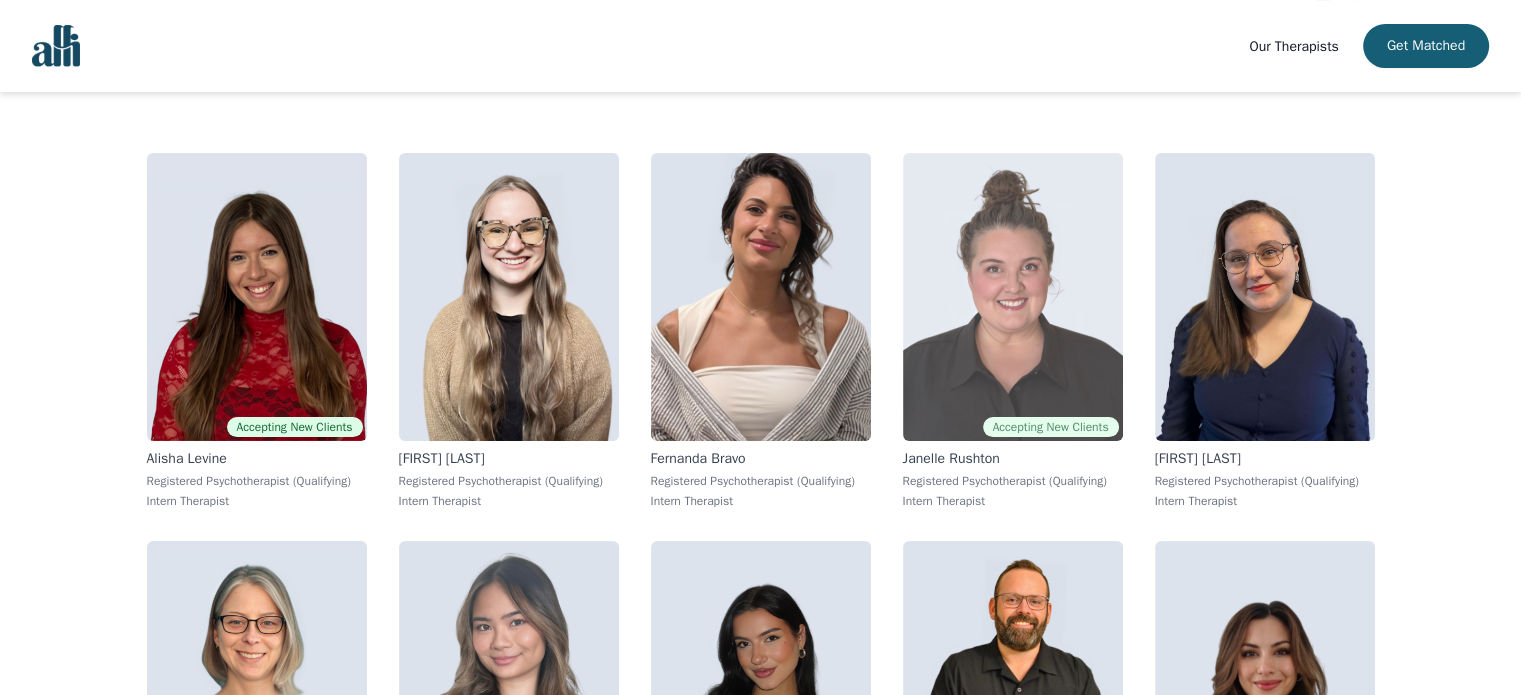 click at bounding box center (1013, 297) 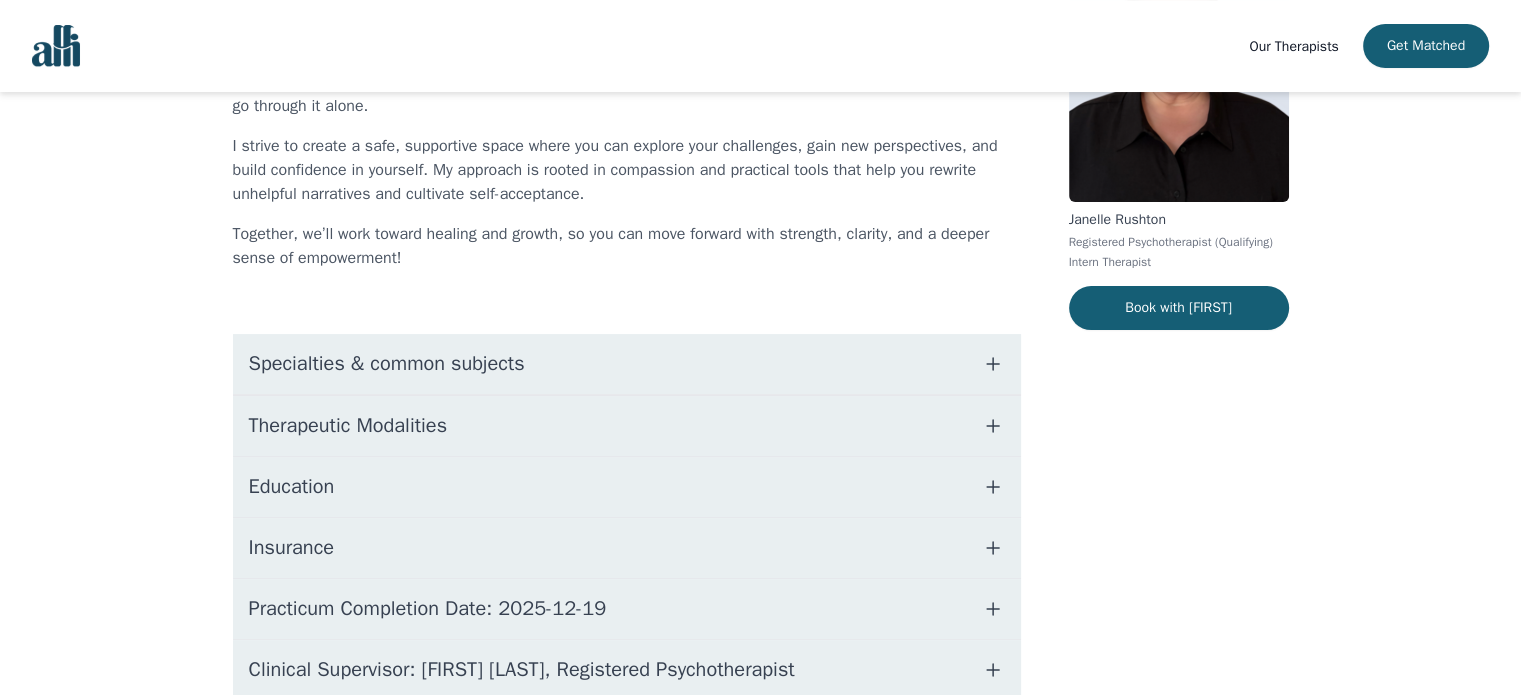 scroll, scrollTop: 325, scrollLeft: 0, axis: vertical 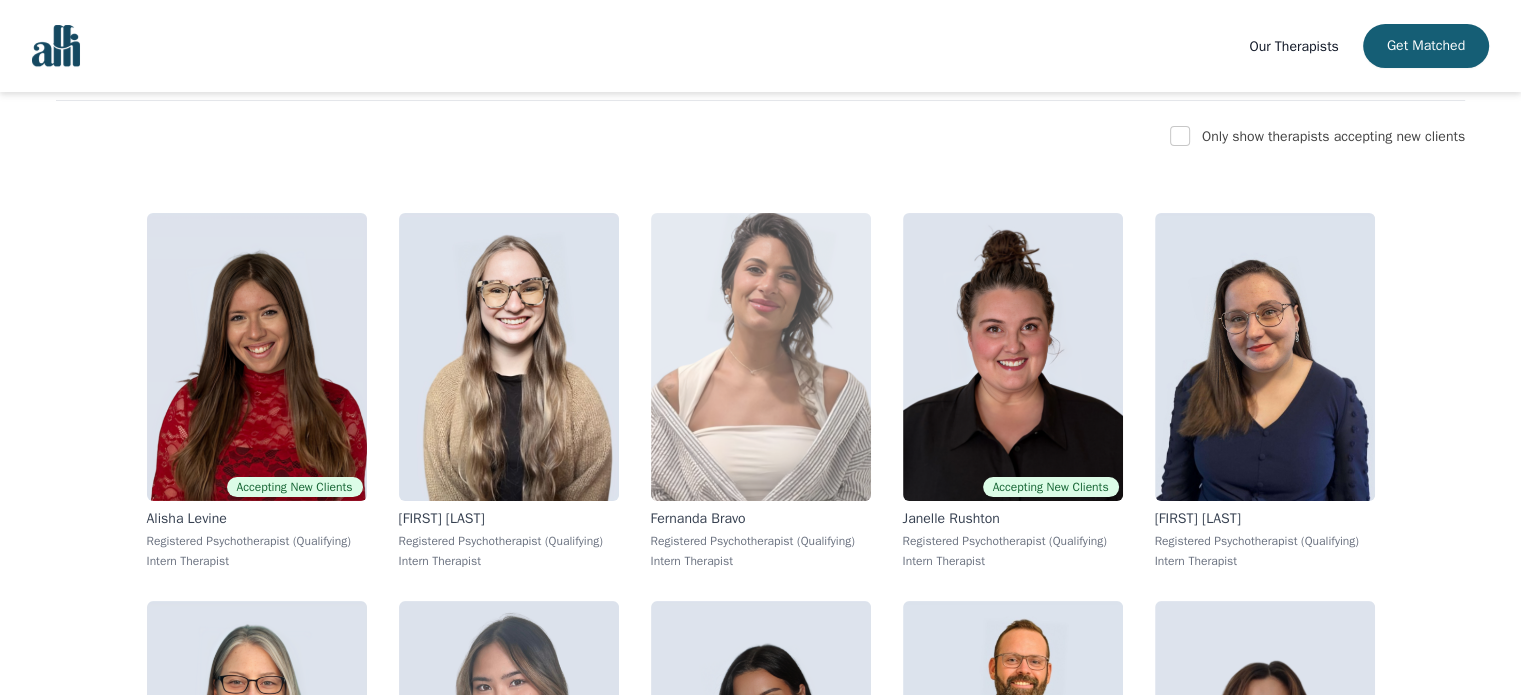 click at bounding box center [761, 357] 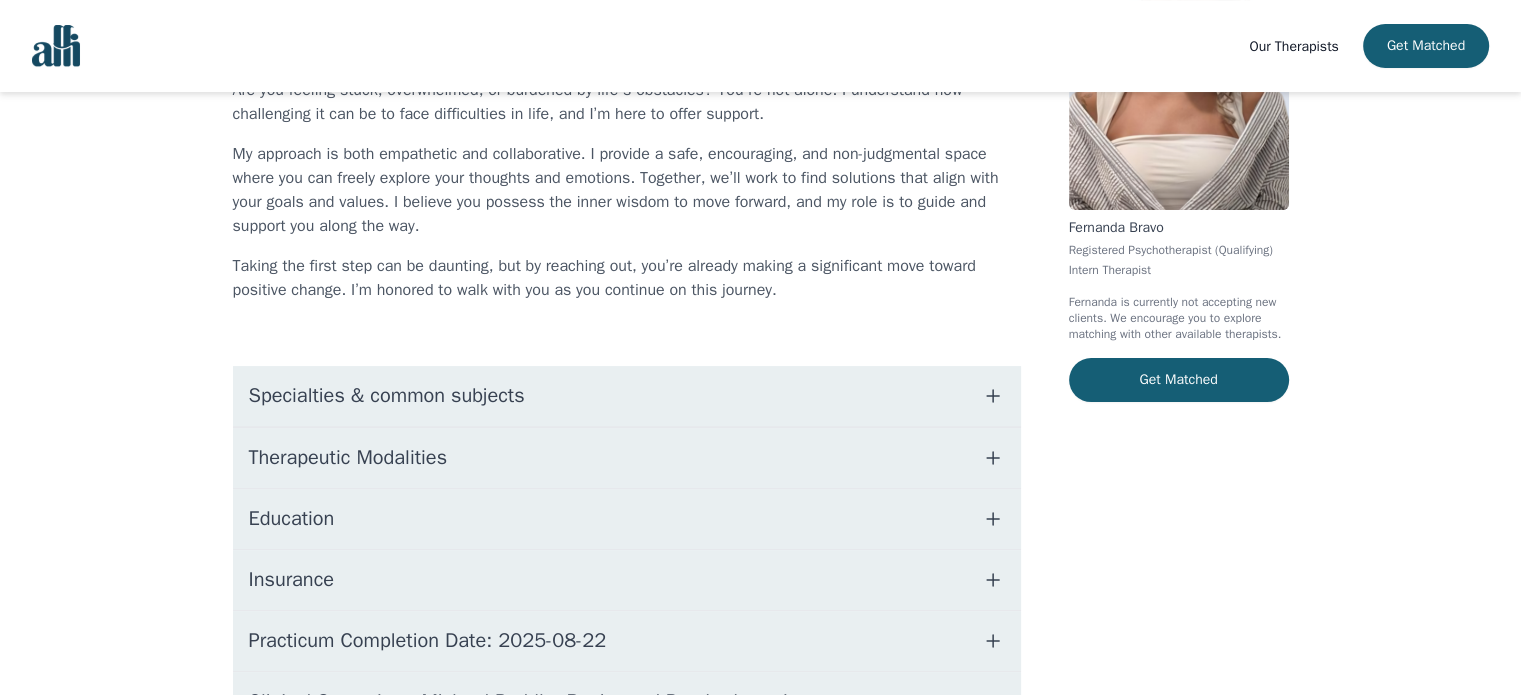 scroll, scrollTop: 300, scrollLeft: 0, axis: vertical 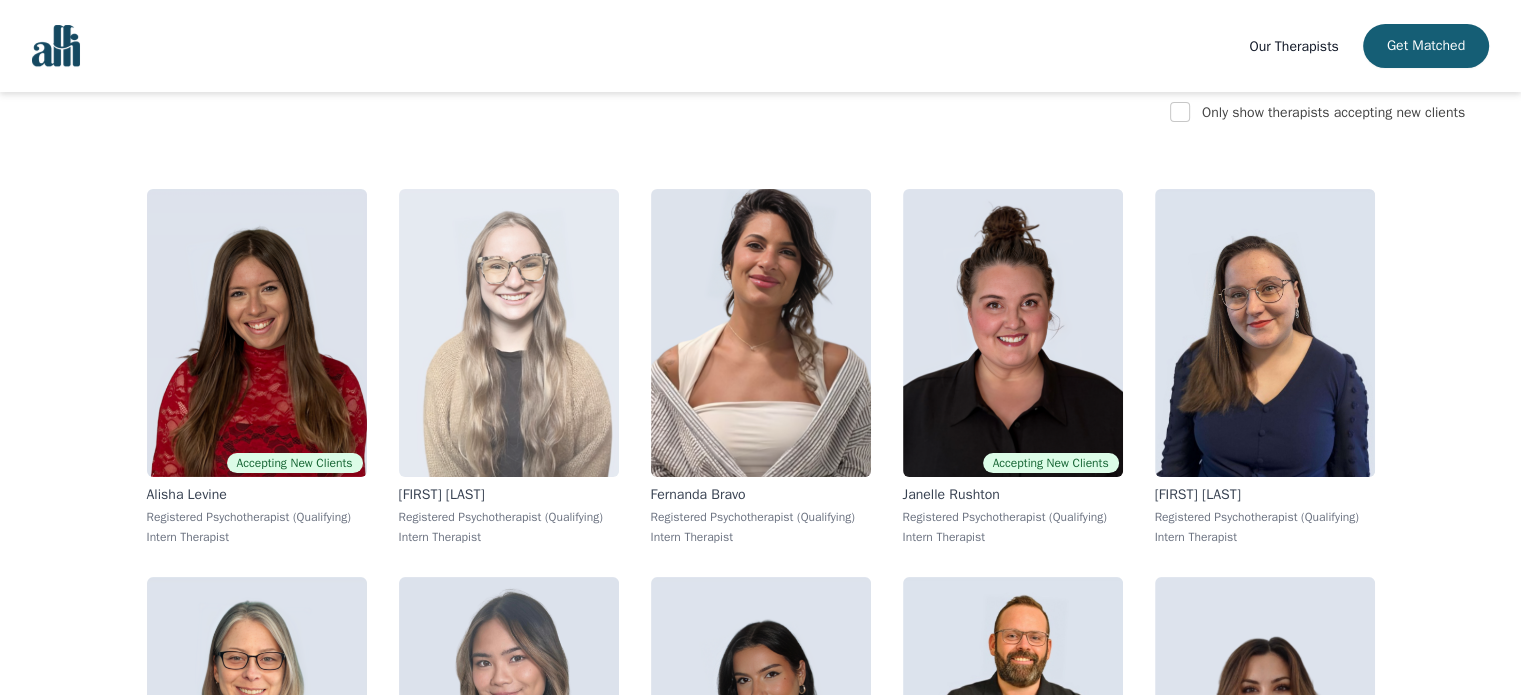 click at bounding box center [509, 333] 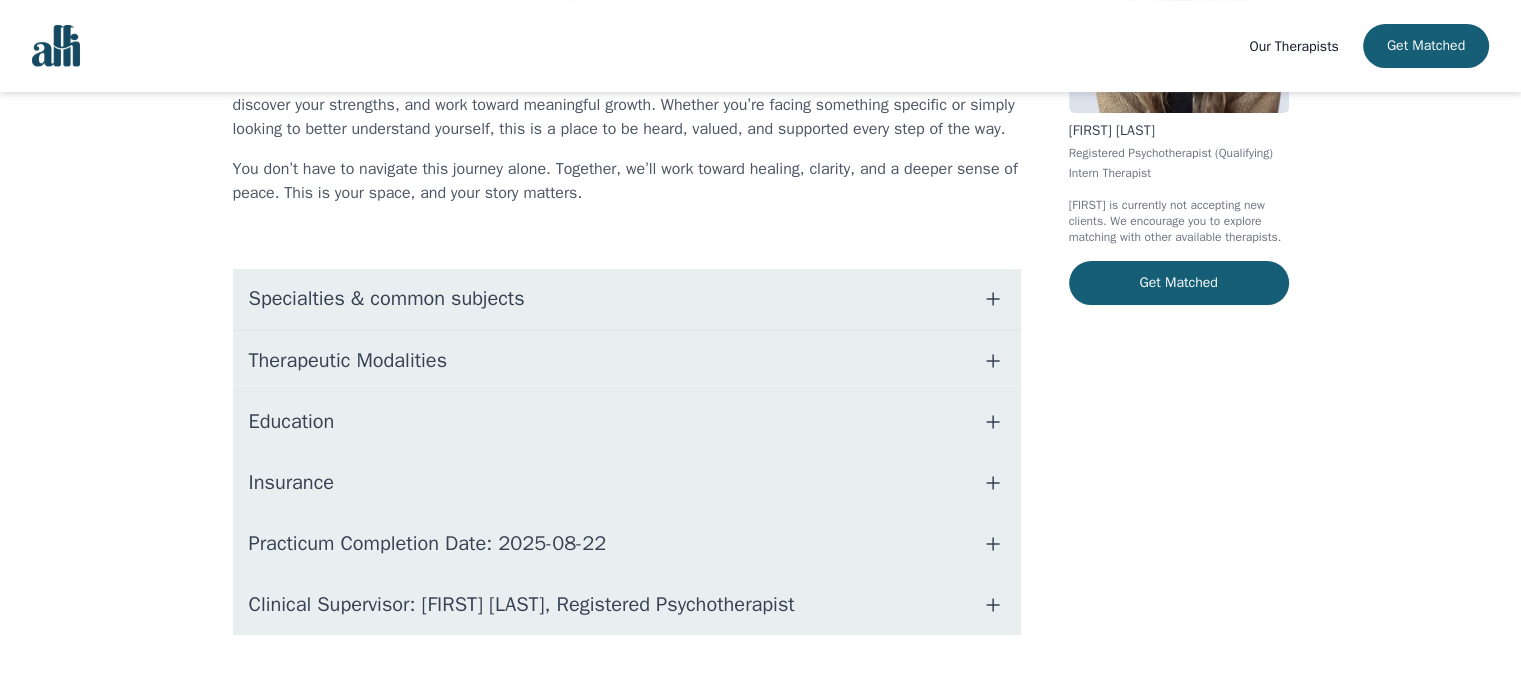 scroll, scrollTop: 373, scrollLeft: 0, axis: vertical 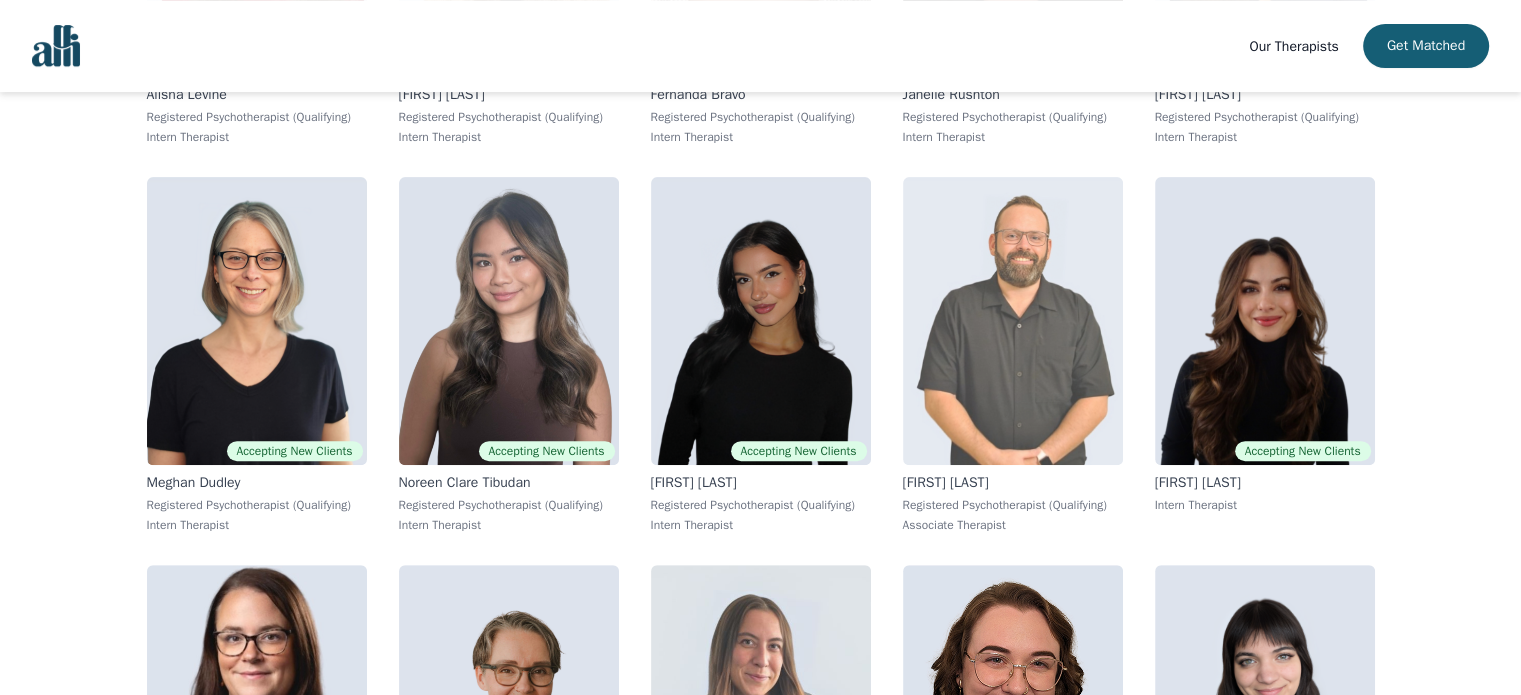 click at bounding box center [1013, 321] 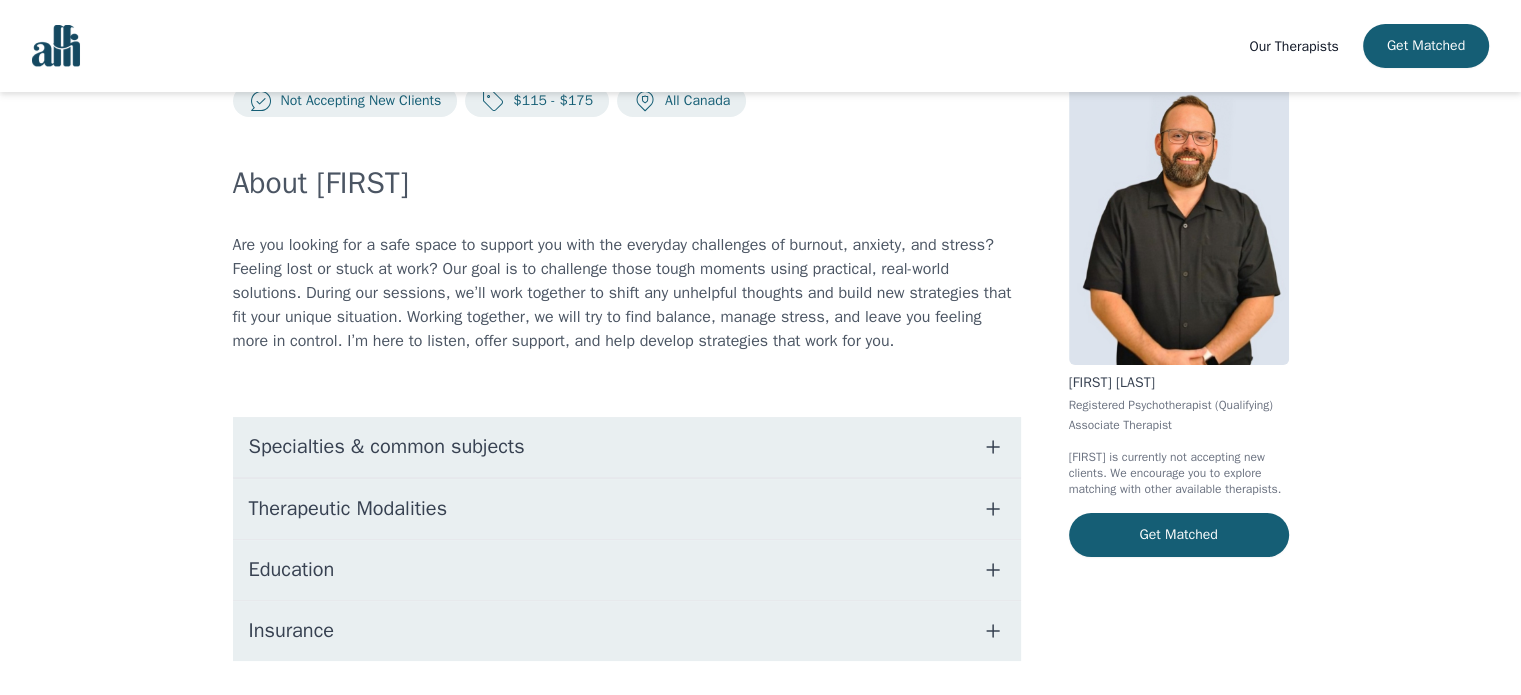 scroll, scrollTop: 124, scrollLeft: 0, axis: vertical 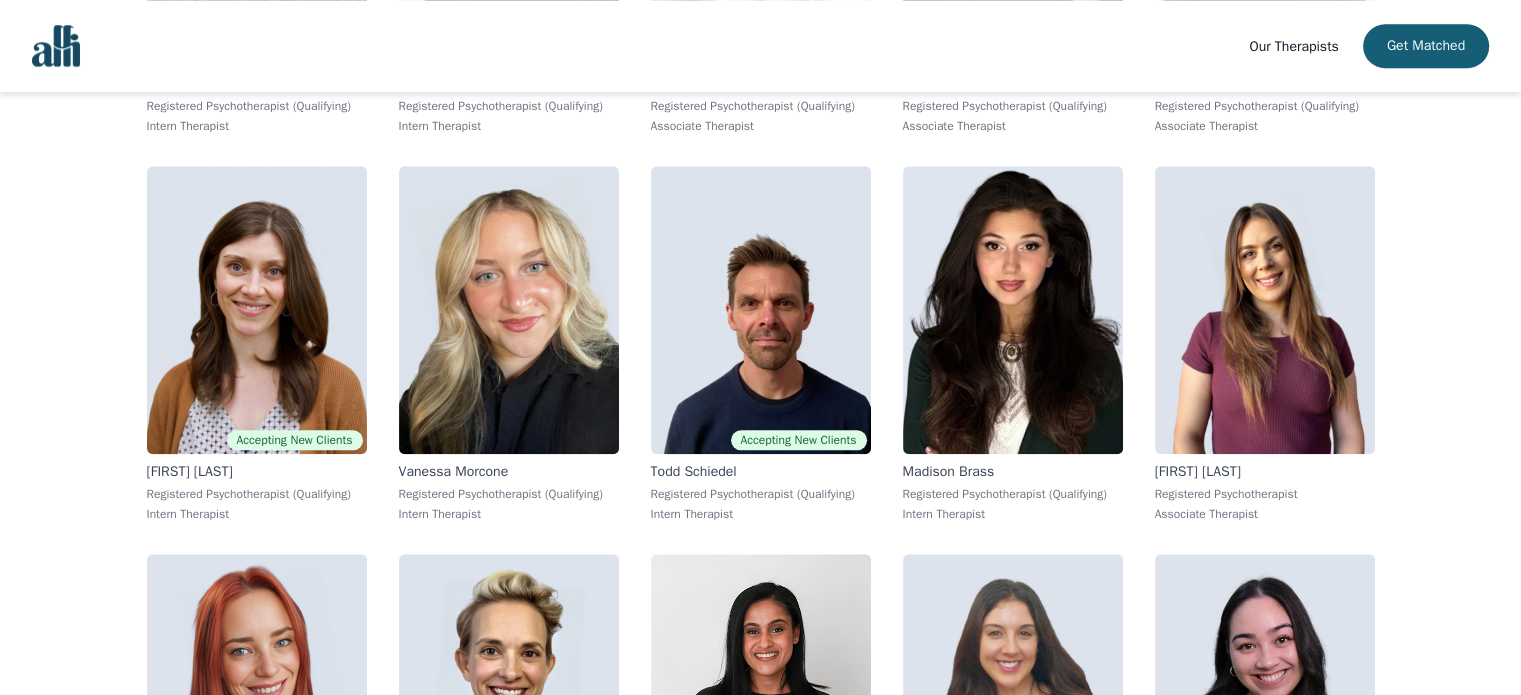drag, startPoint x: 847, startPoint y: 215, endPoint x: 81, endPoint y: 246, distance: 766.627 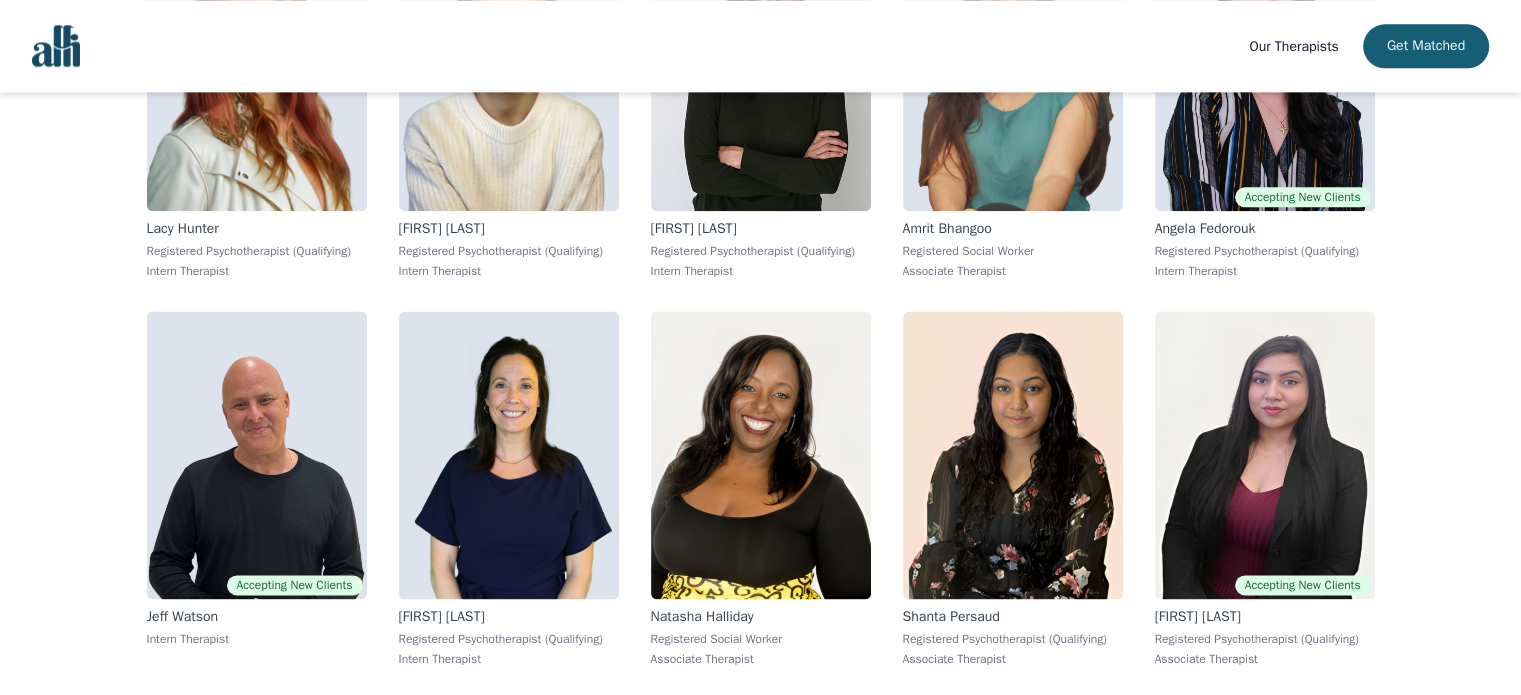 scroll, scrollTop: 2724, scrollLeft: 0, axis: vertical 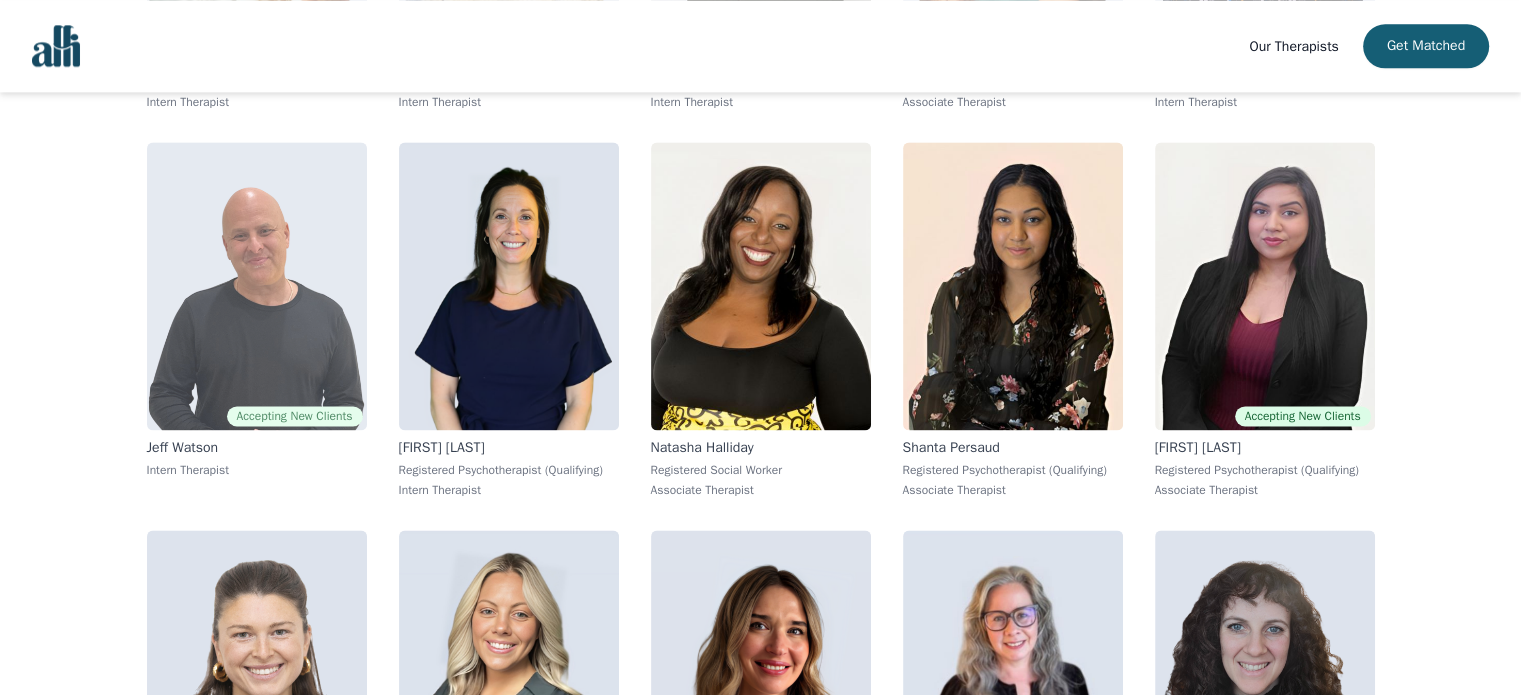 click at bounding box center [257, 286] 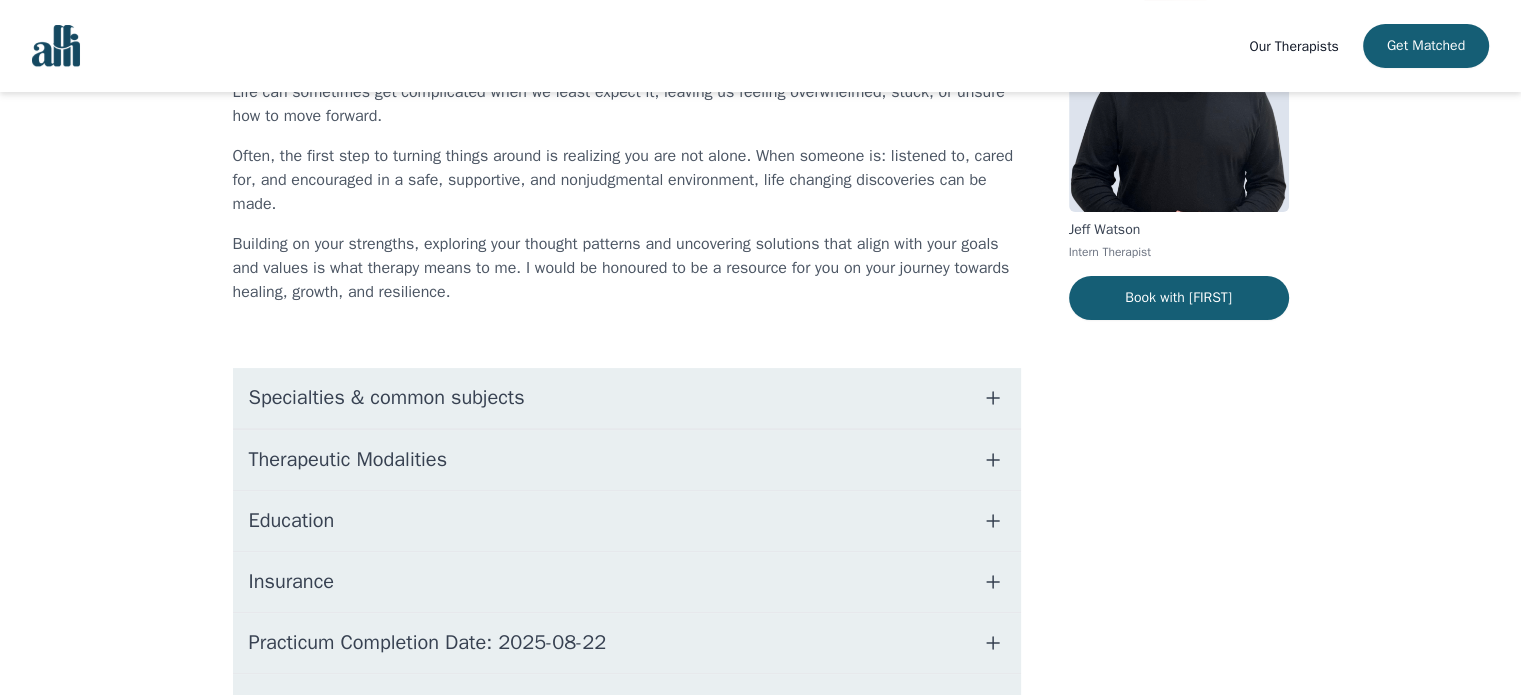 scroll, scrollTop: 349, scrollLeft: 0, axis: vertical 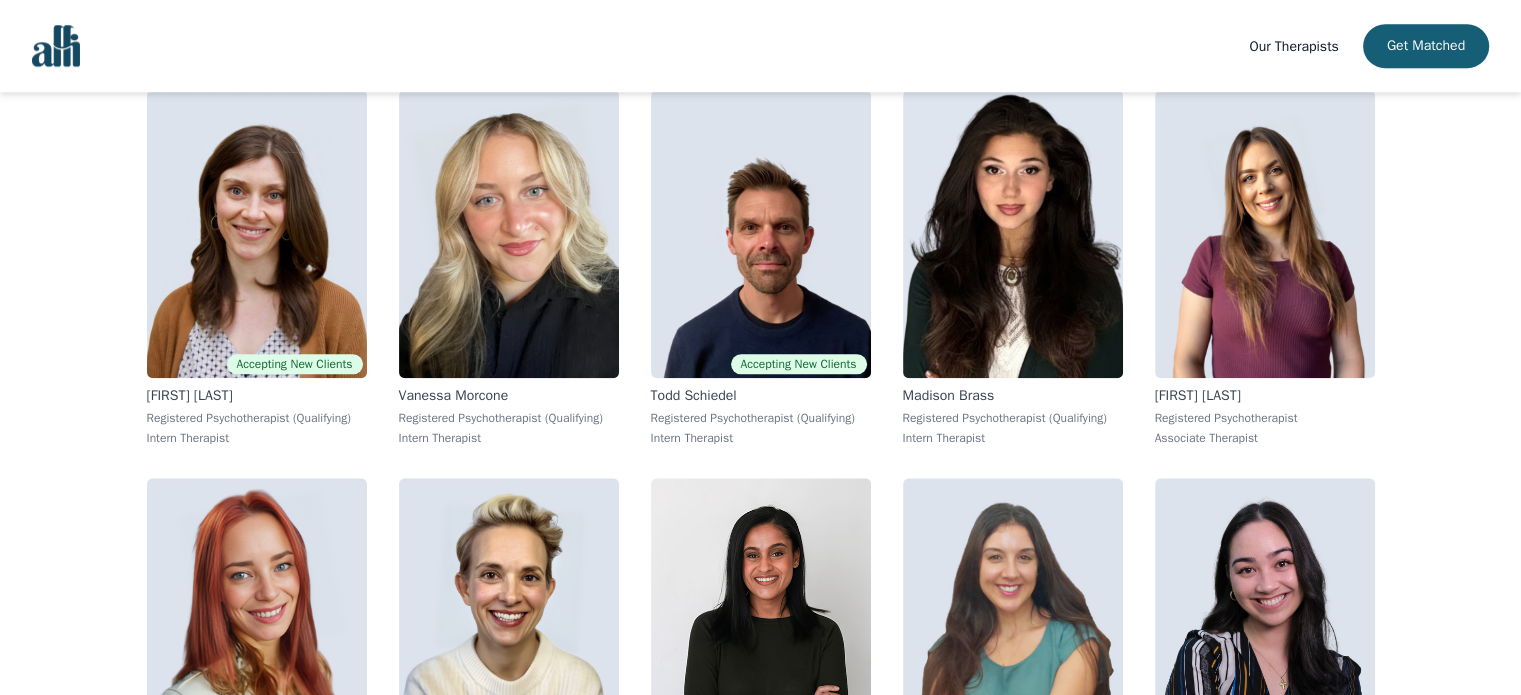 click at bounding box center [761, 234] 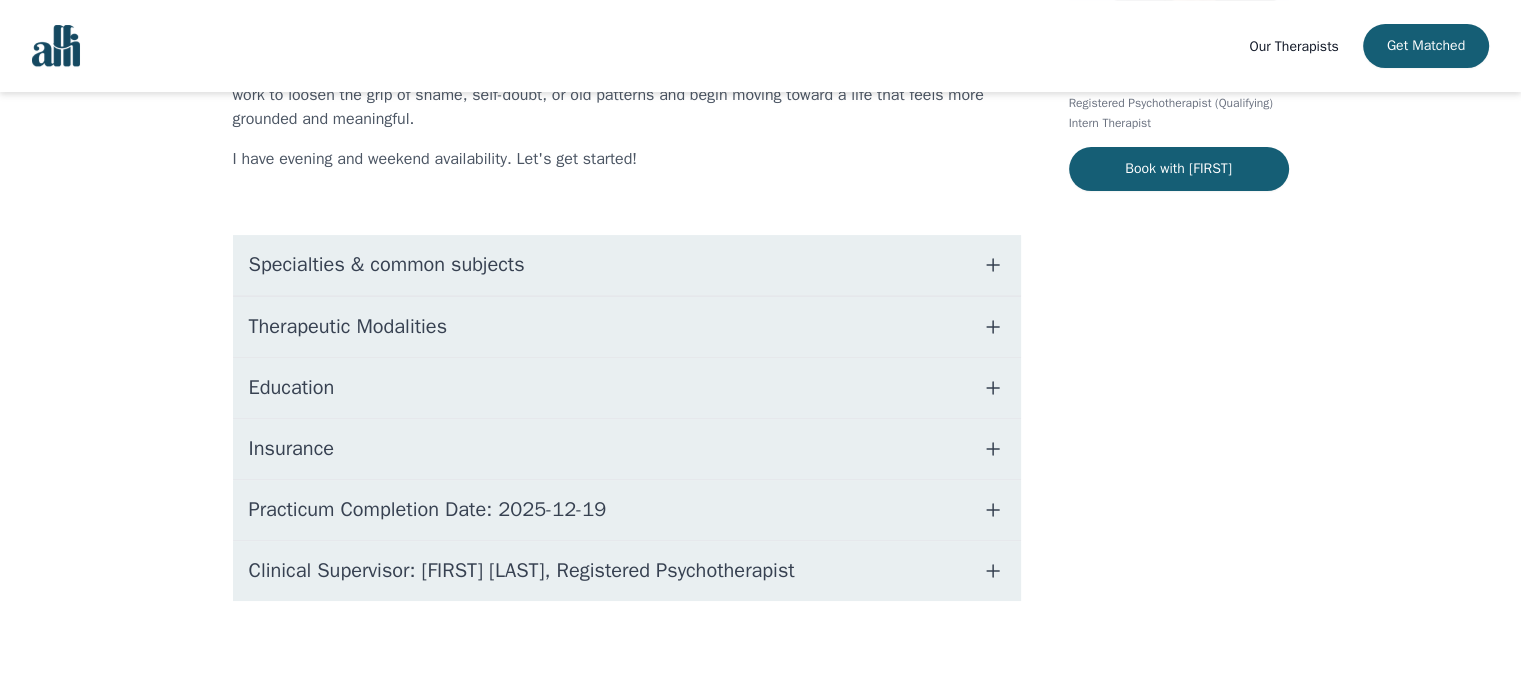 scroll, scrollTop: 0, scrollLeft: 0, axis: both 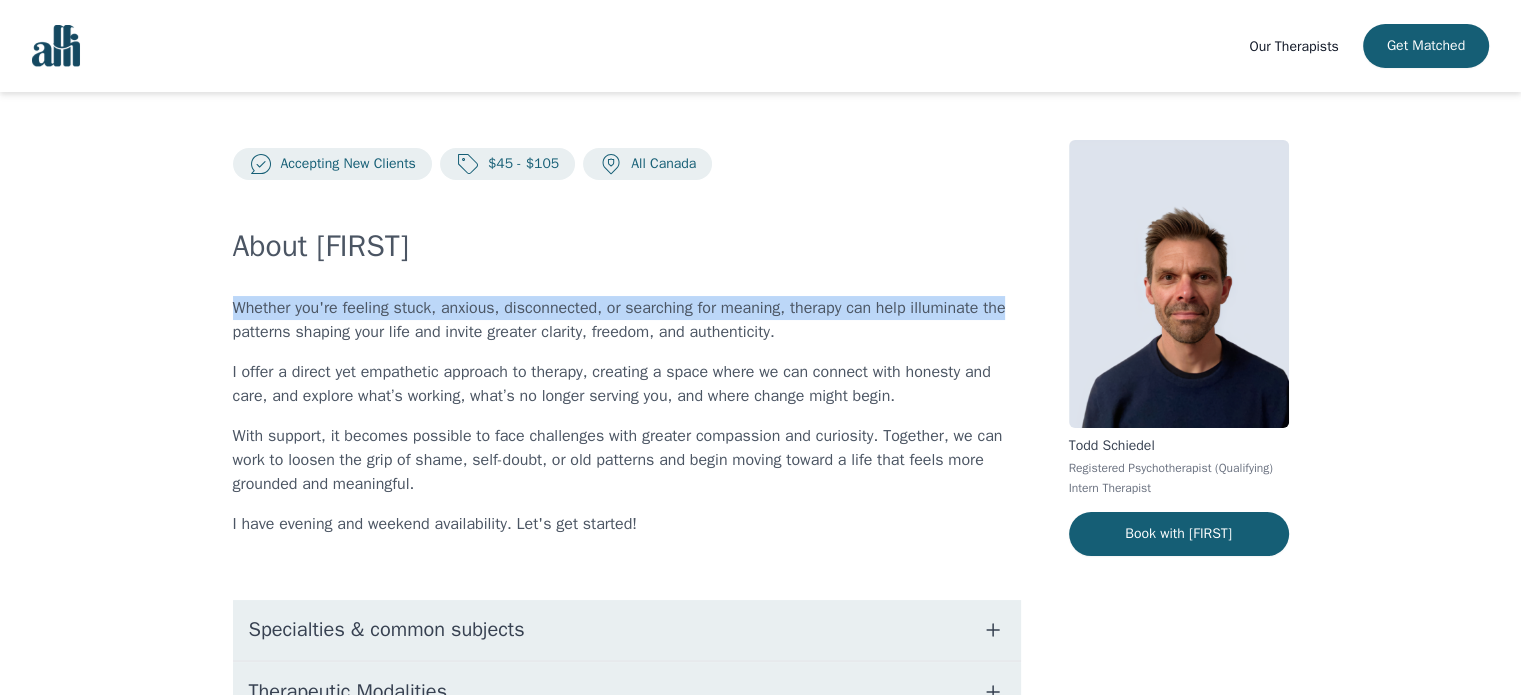 drag, startPoint x: 230, startPoint y: 304, endPoint x: 1037, endPoint y: 291, distance: 807.1047 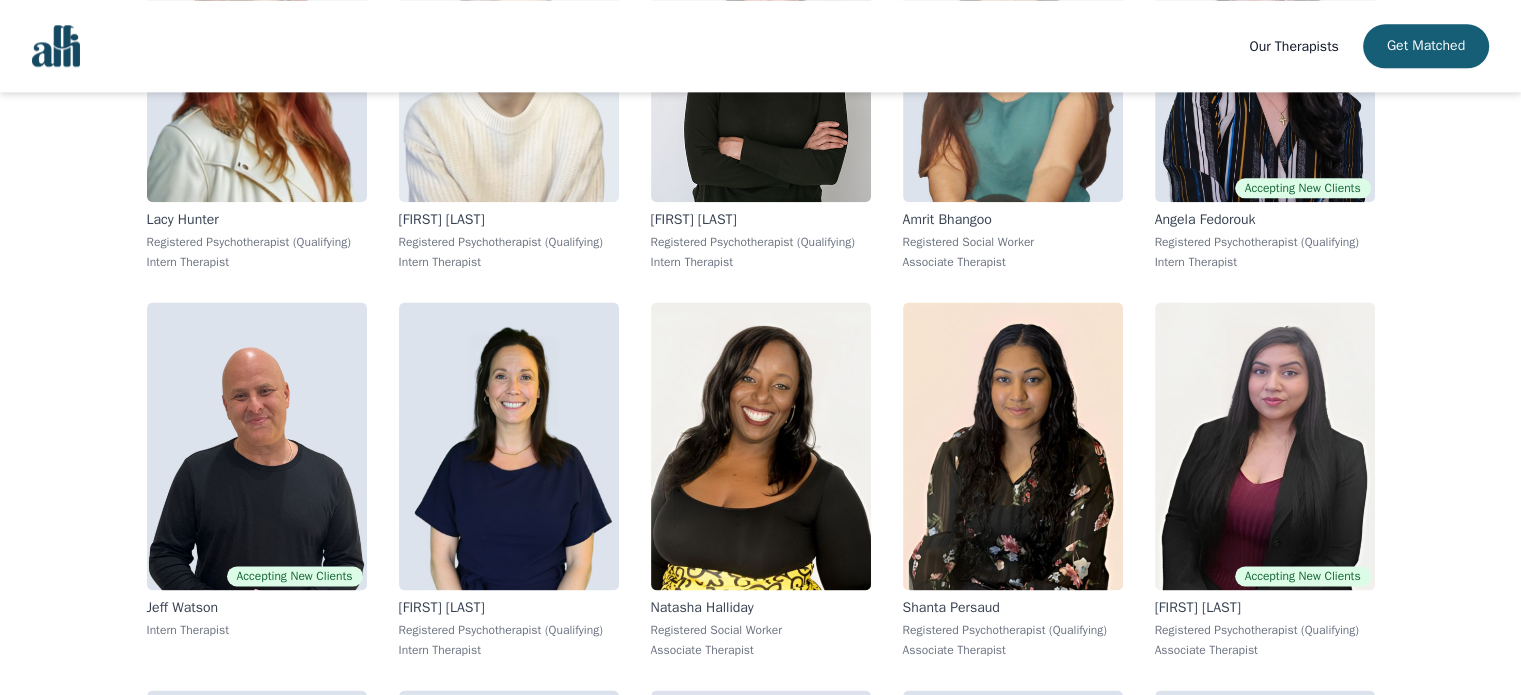scroll, scrollTop: 2565, scrollLeft: 0, axis: vertical 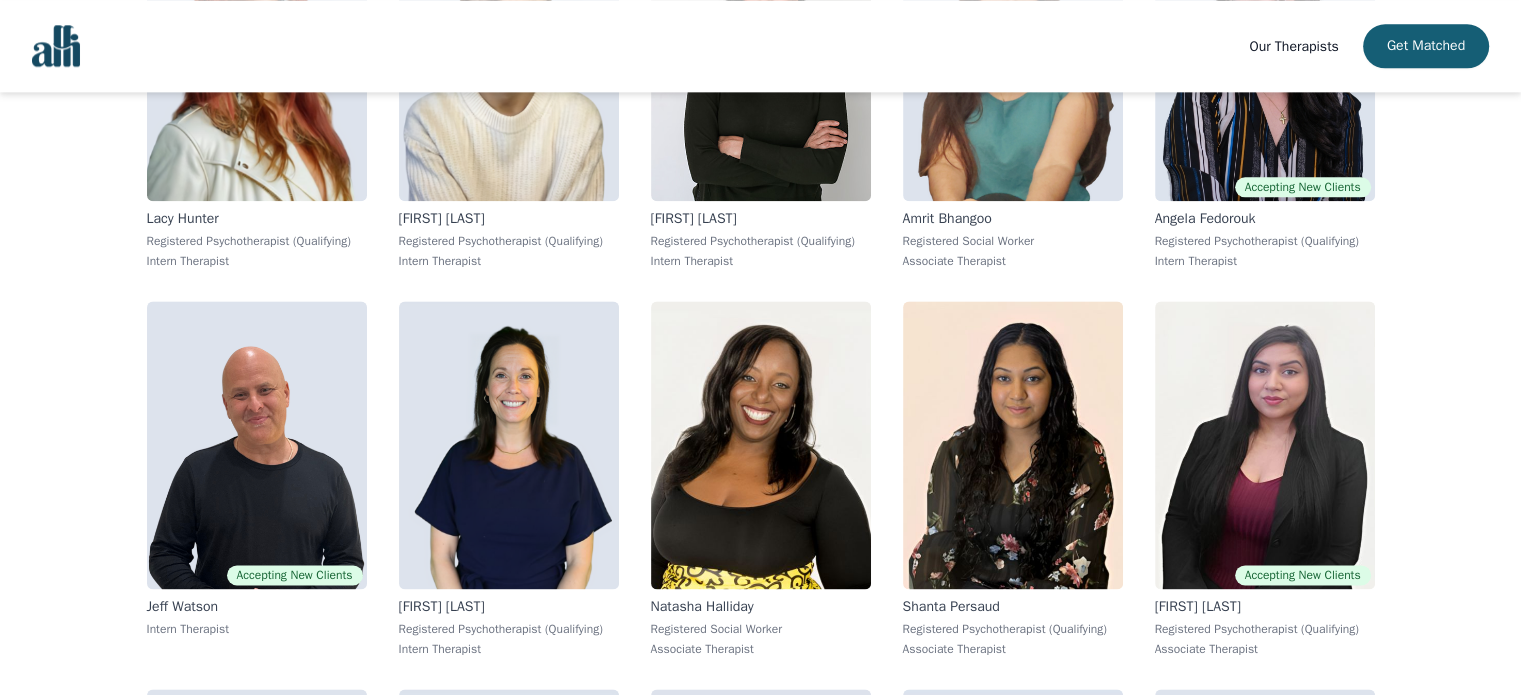 drag, startPoint x: 503, startPoint y: 466, endPoint x: 39, endPoint y: 430, distance: 465.39447 